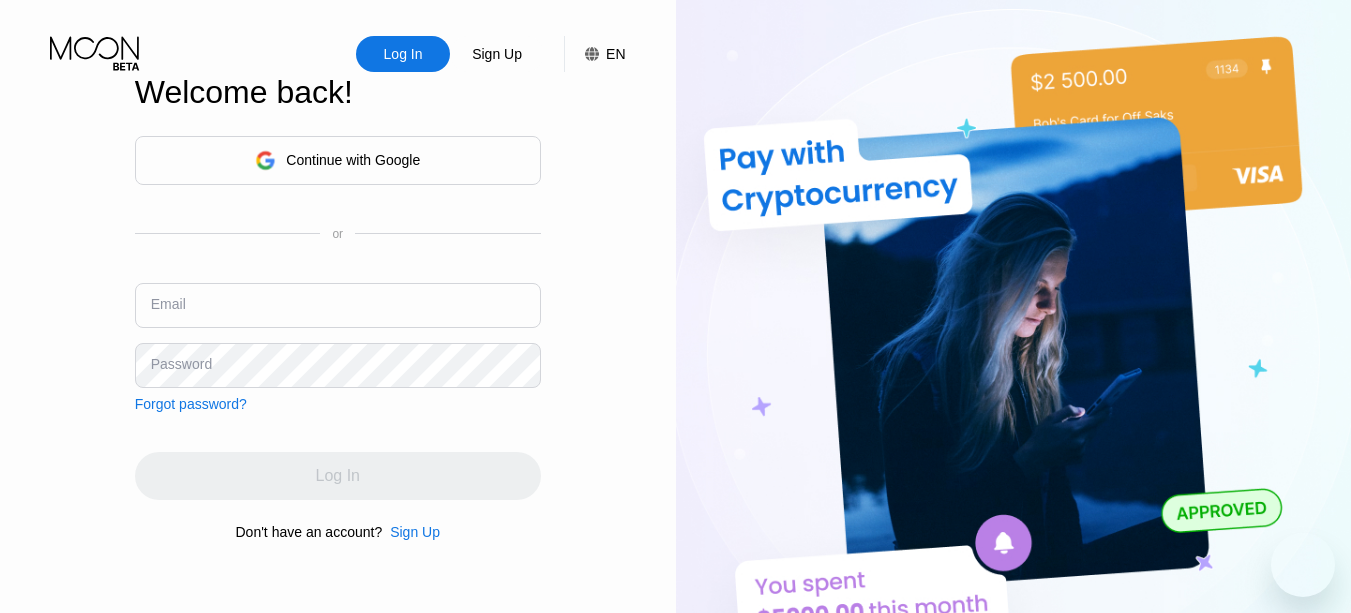 scroll, scrollTop: 0, scrollLeft: 0, axis: both 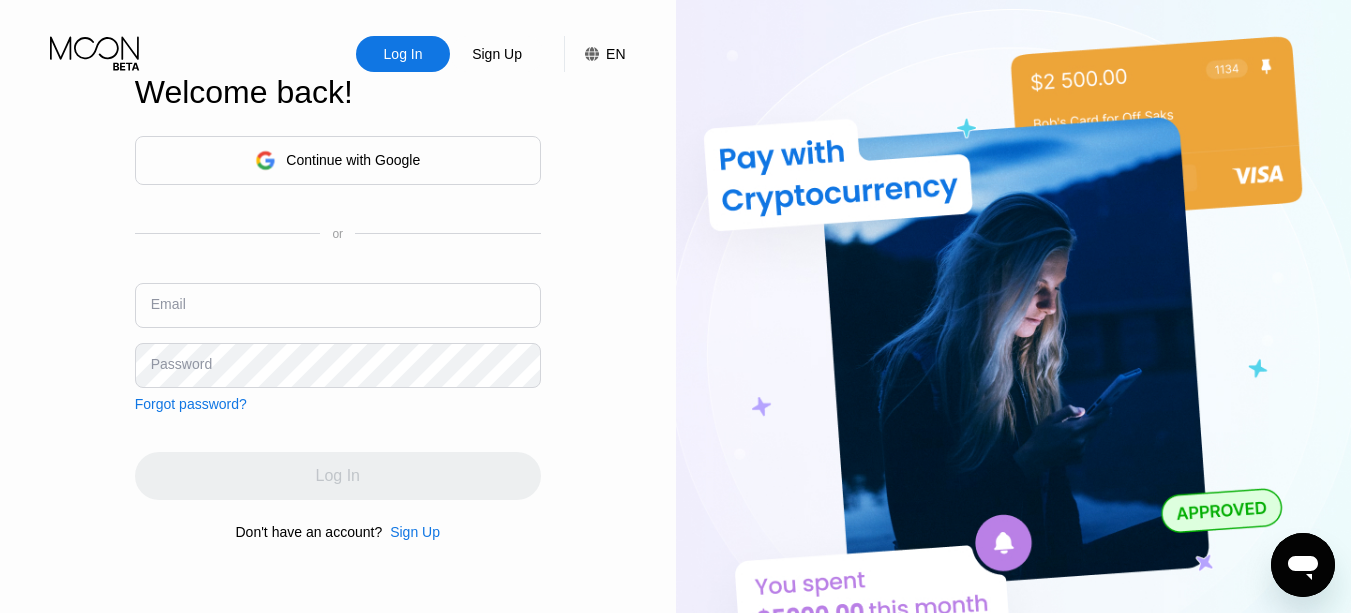 click at bounding box center (338, 305) 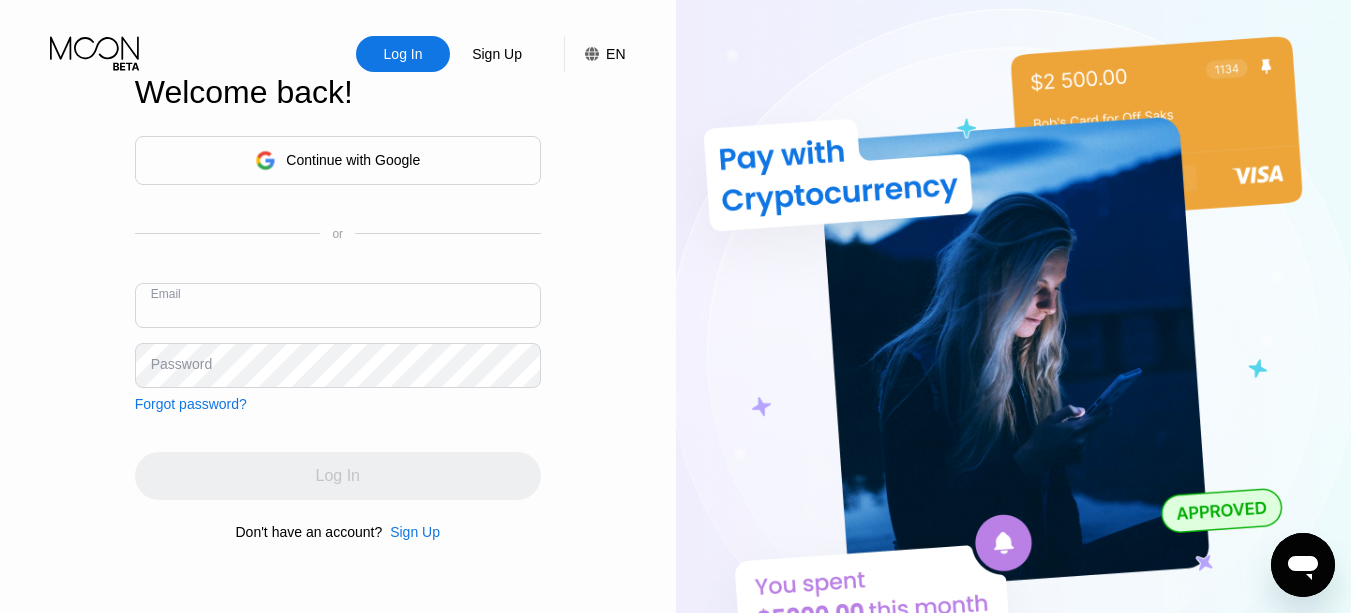 click at bounding box center [338, 305] 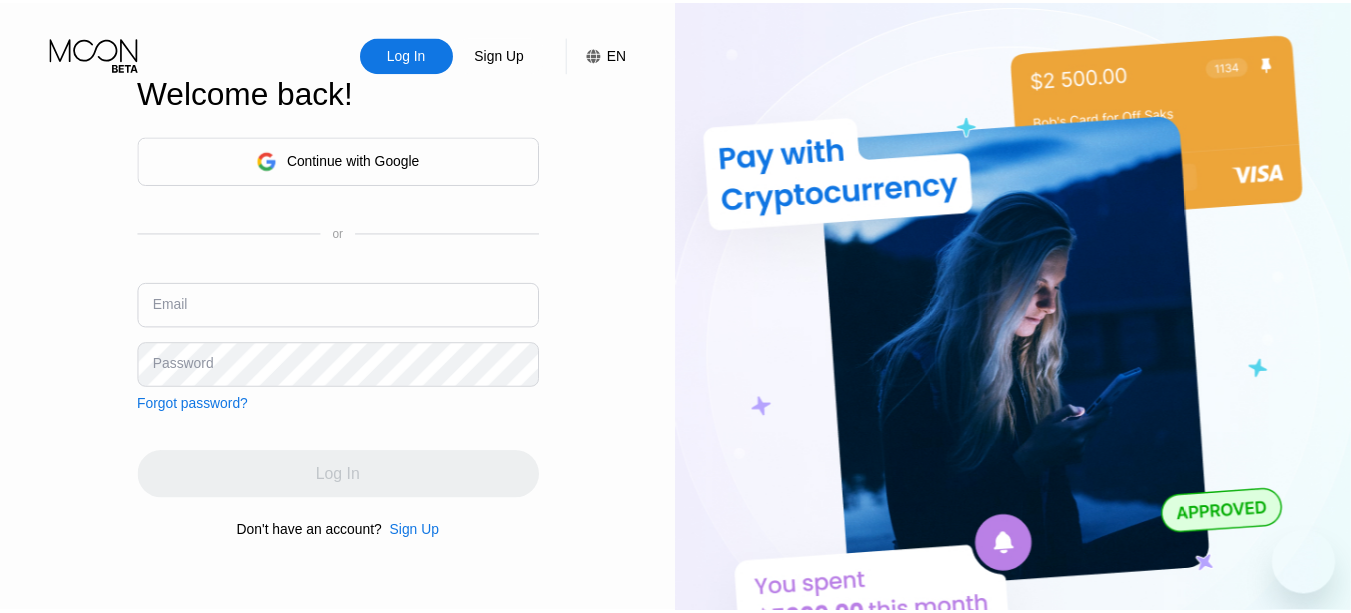 scroll, scrollTop: 0, scrollLeft: 0, axis: both 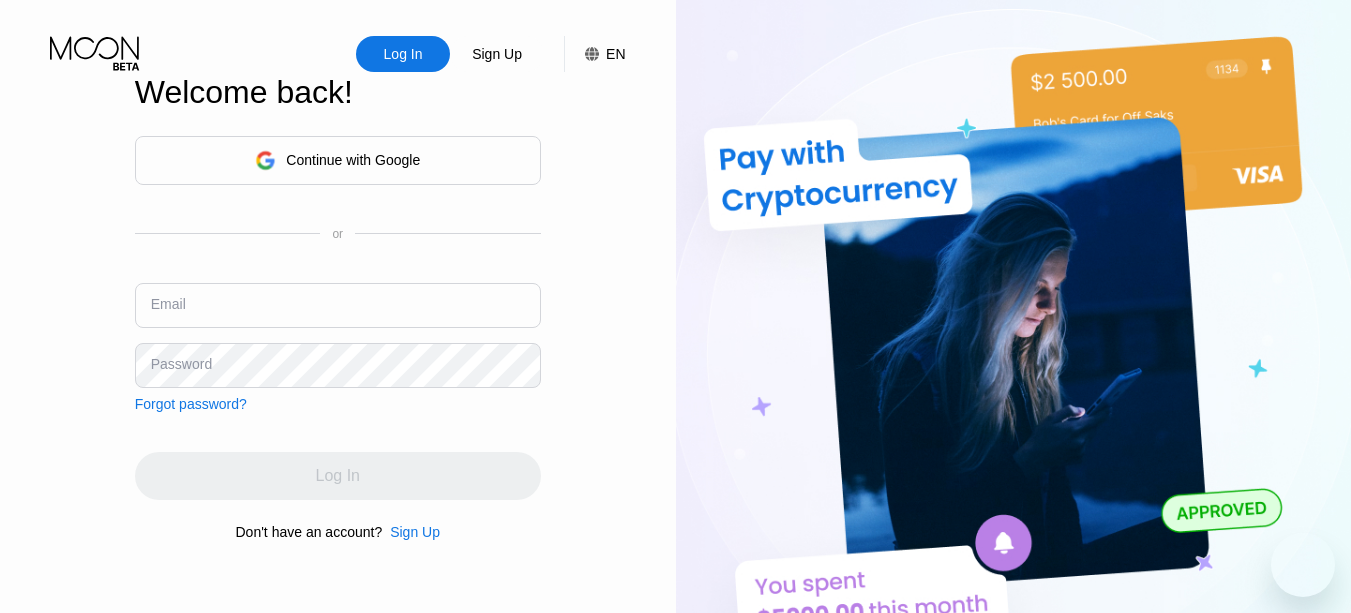 click at bounding box center [338, 305] 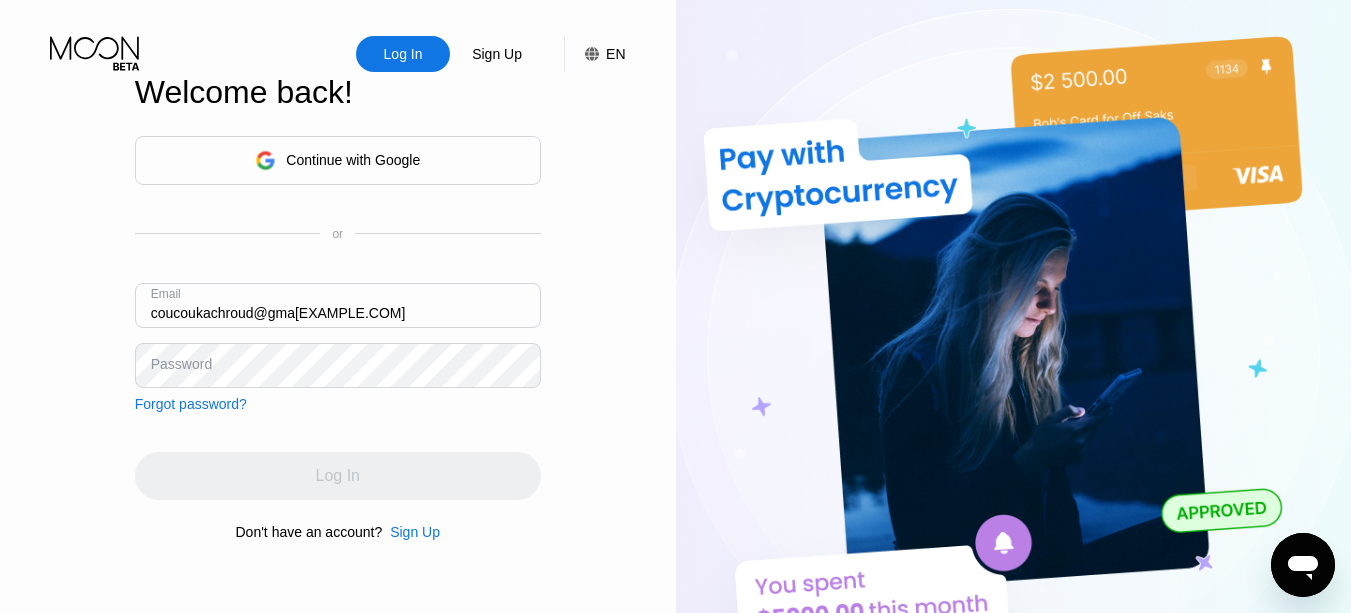 scroll, scrollTop: 0, scrollLeft: 0, axis: both 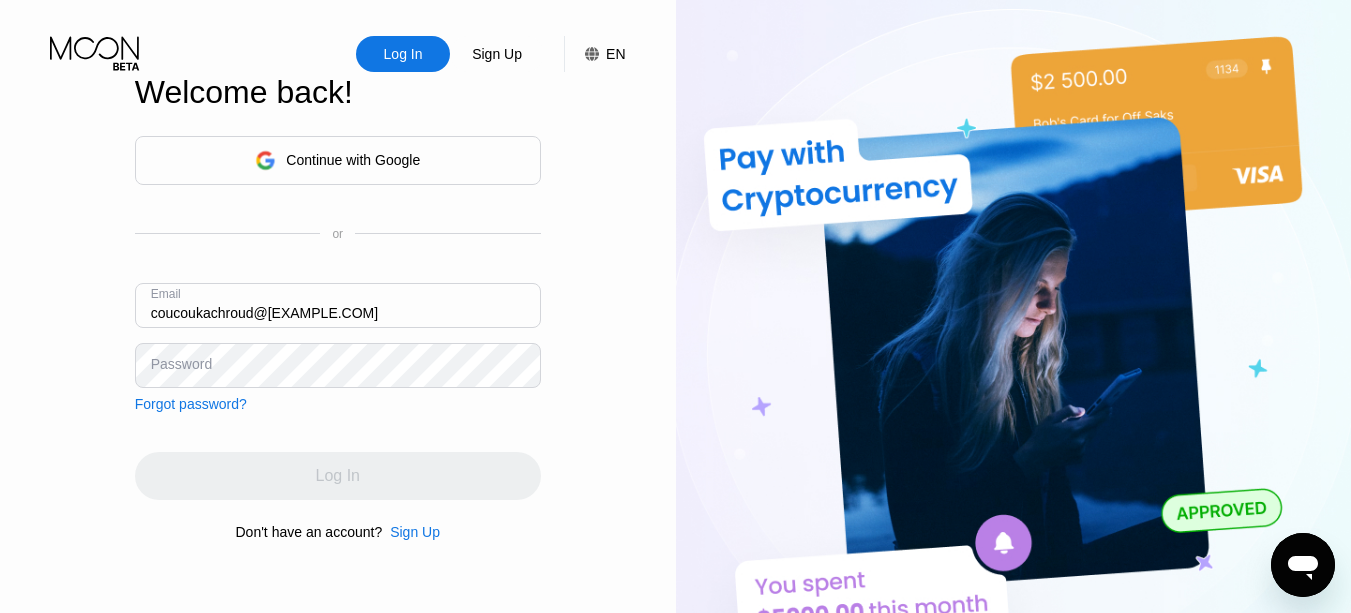 type on "coucoukachroud@[EXAMPLE.COM]" 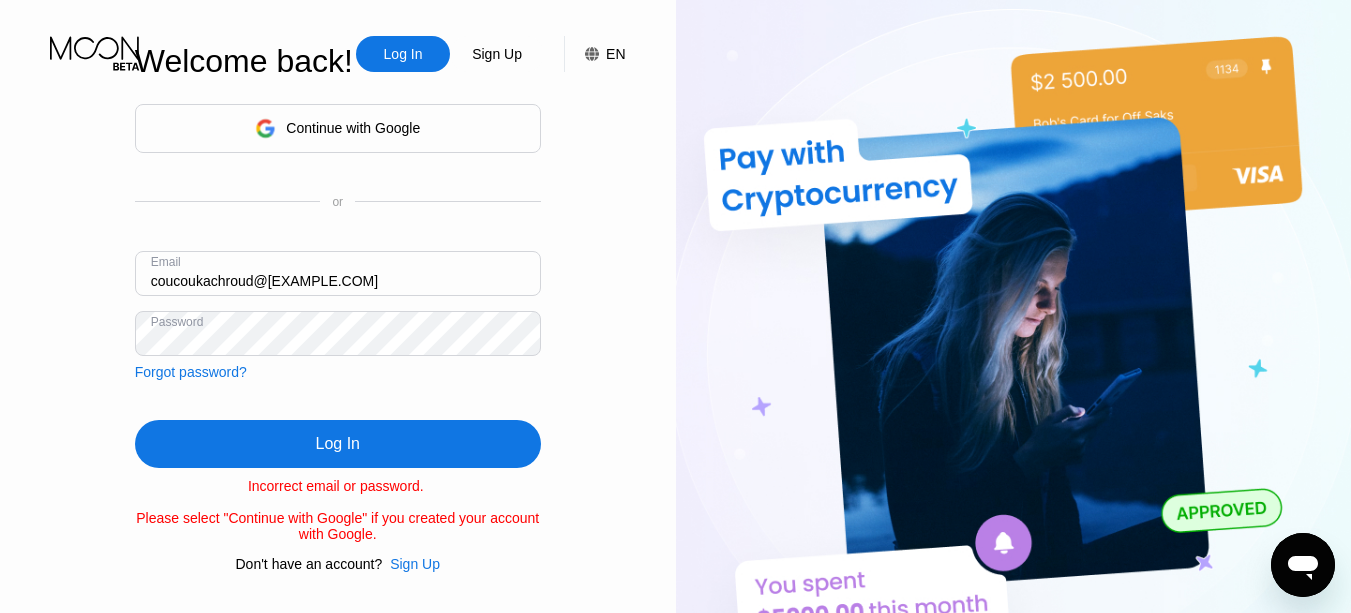 click on "coucoukachroud@[EXAMPLE.COM]" at bounding box center (338, 273) 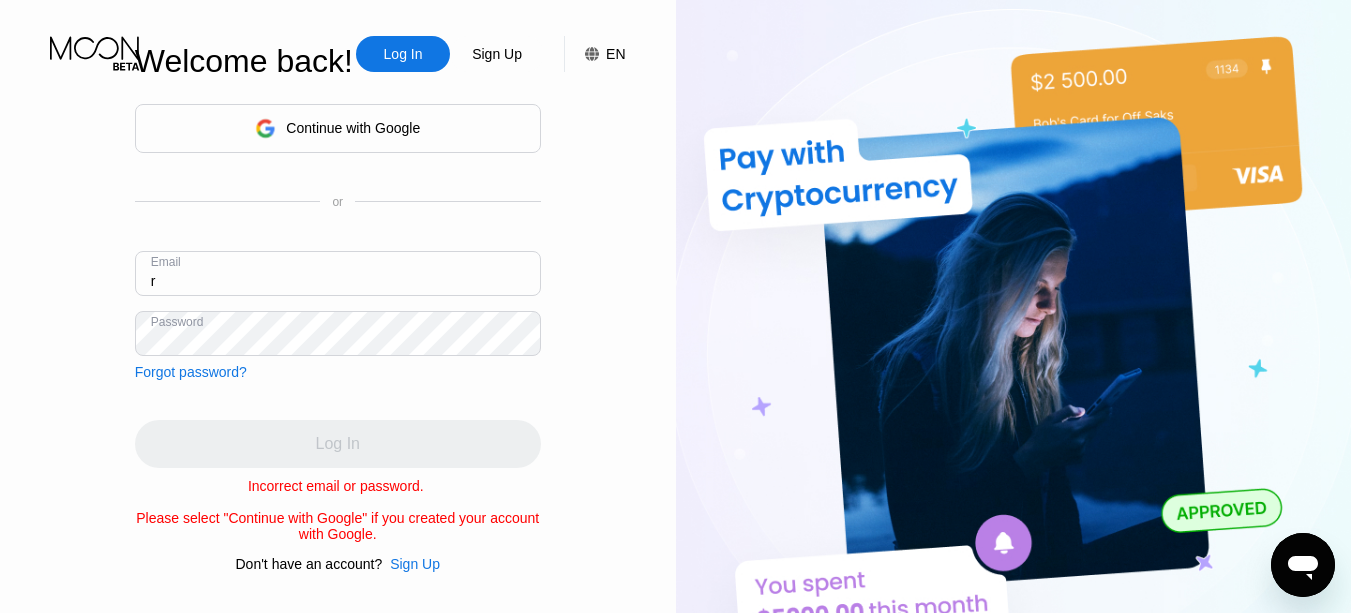 type on "rahimmimo5@[EXAMPLE.COM]" 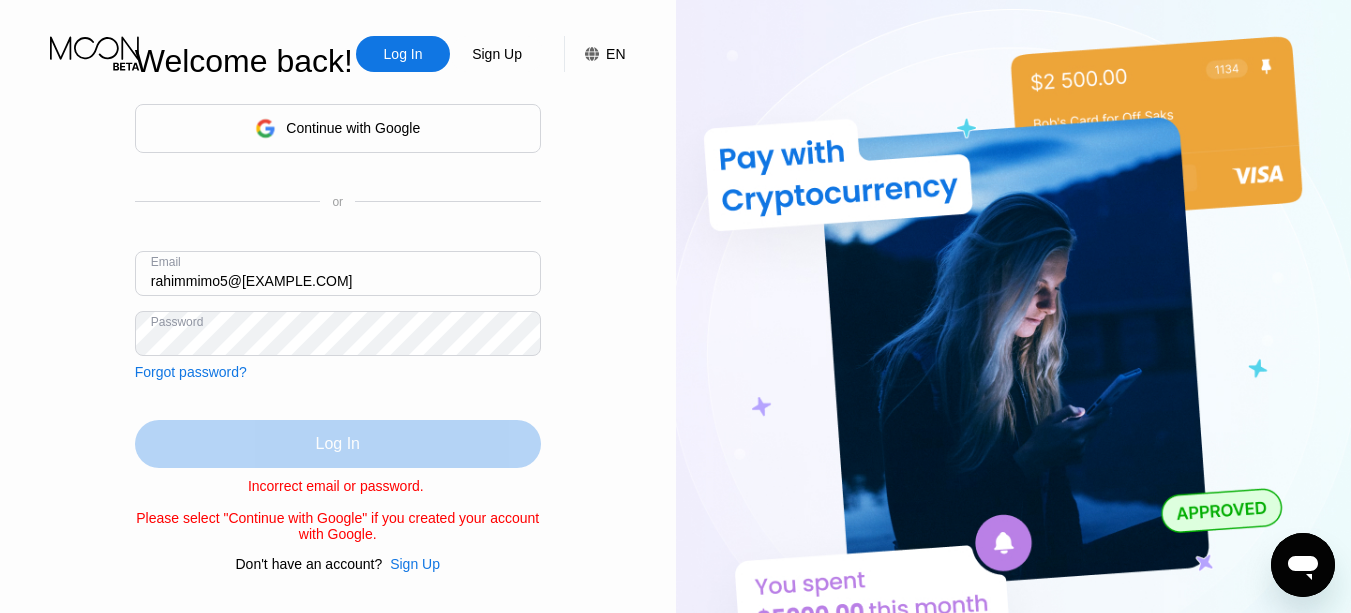 click on "Log In" at bounding box center [338, 444] 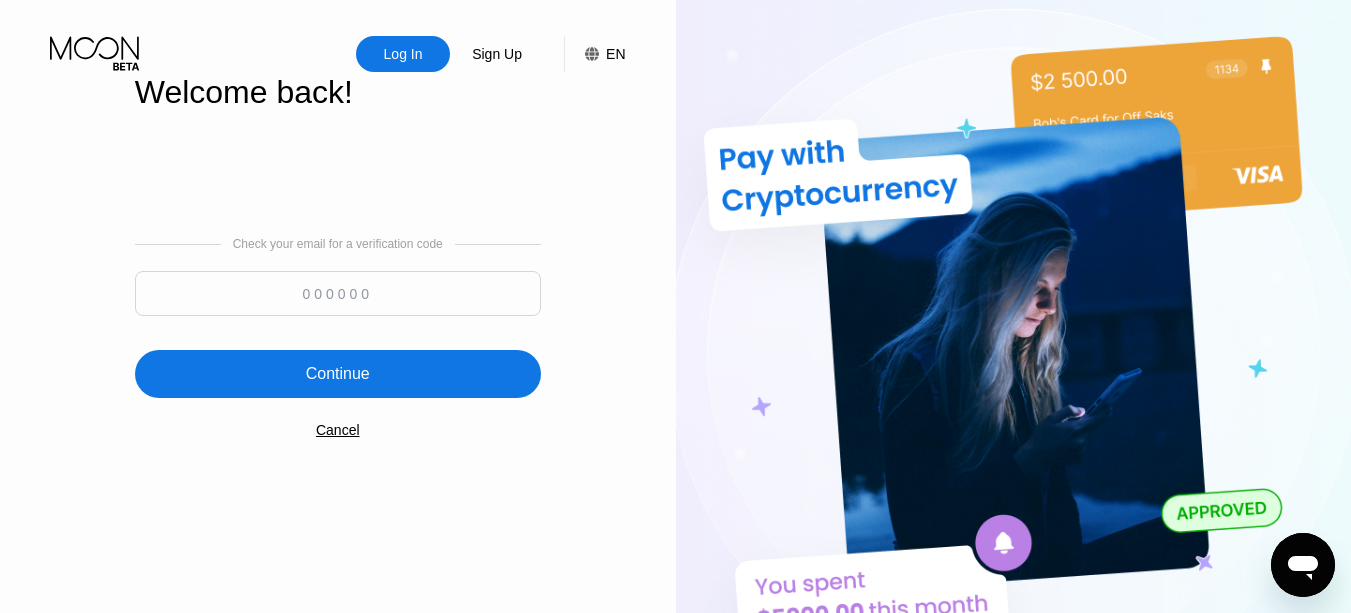click at bounding box center [338, 293] 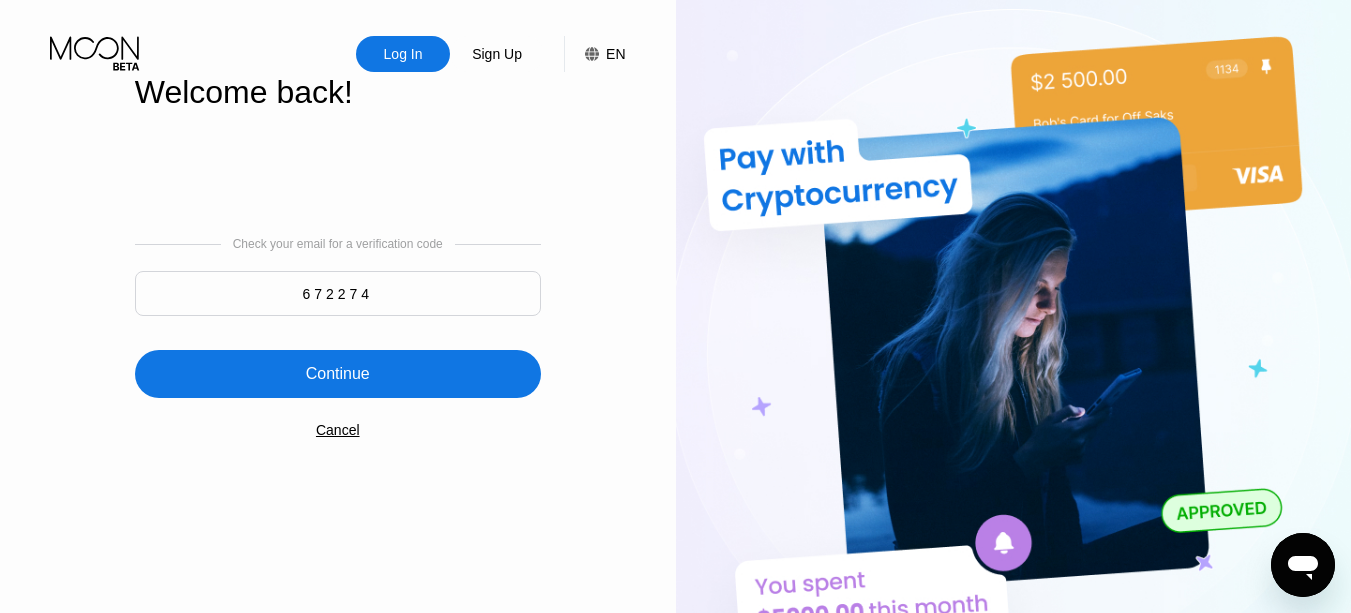 type on "672274" 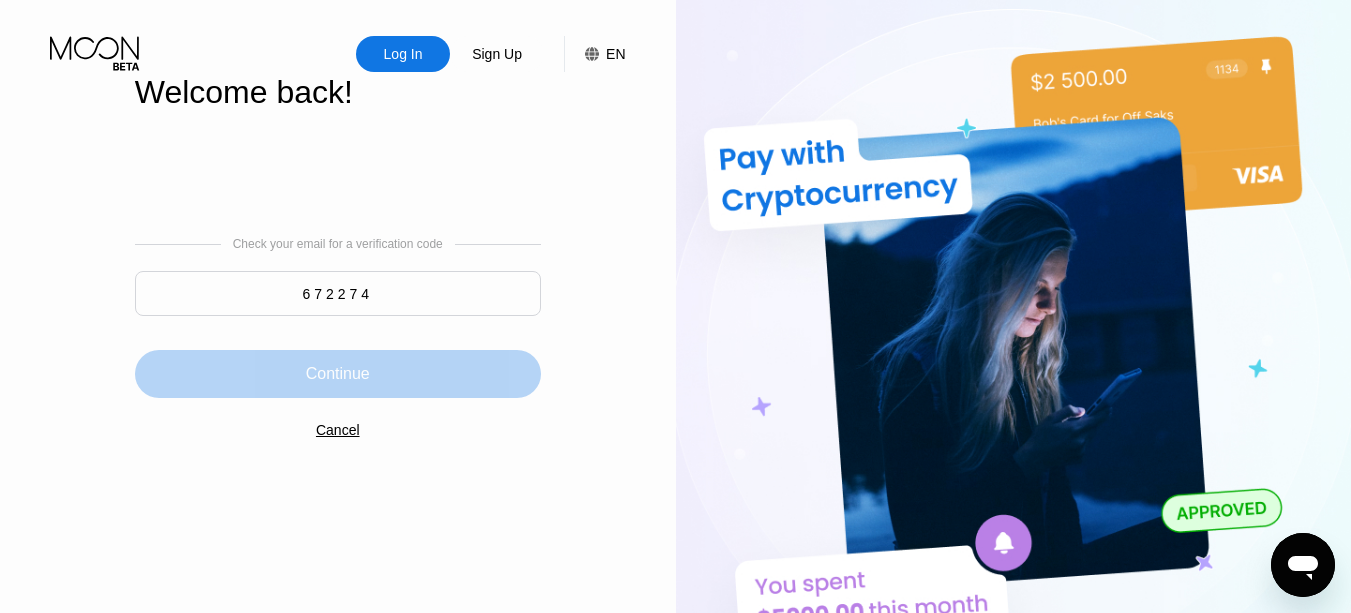 click on "Continue" at bounding box center [338, 374] 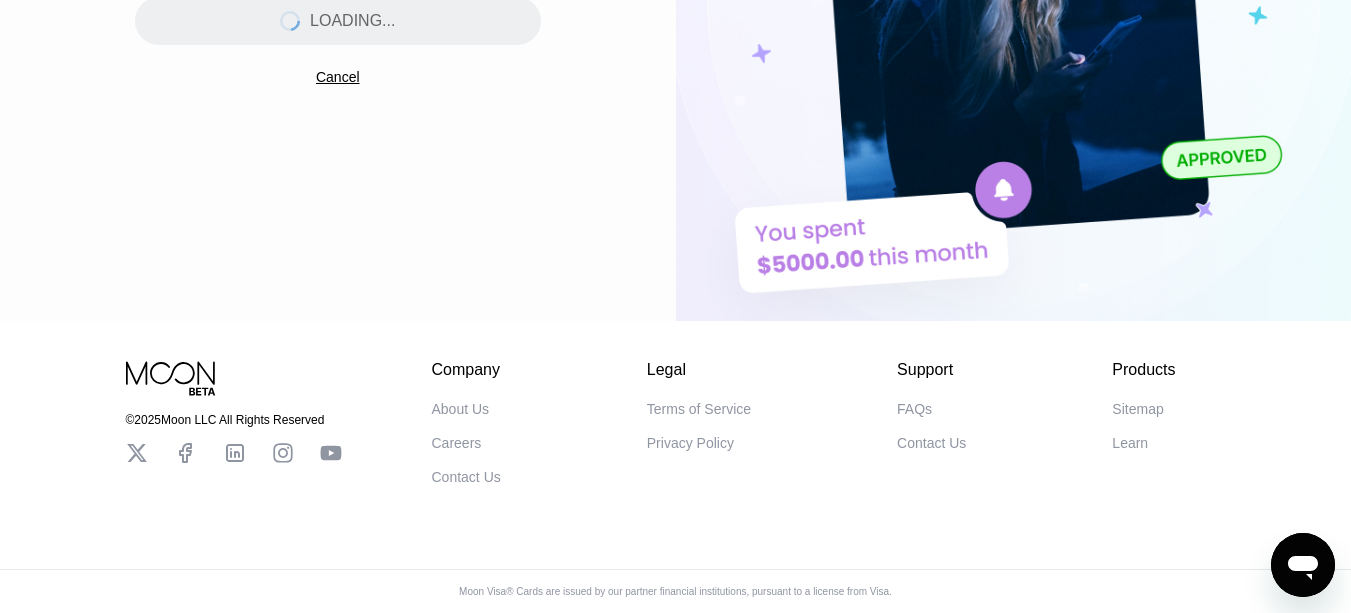 scroll, scrollTop: 0, scrollLeft: 0, axis: both 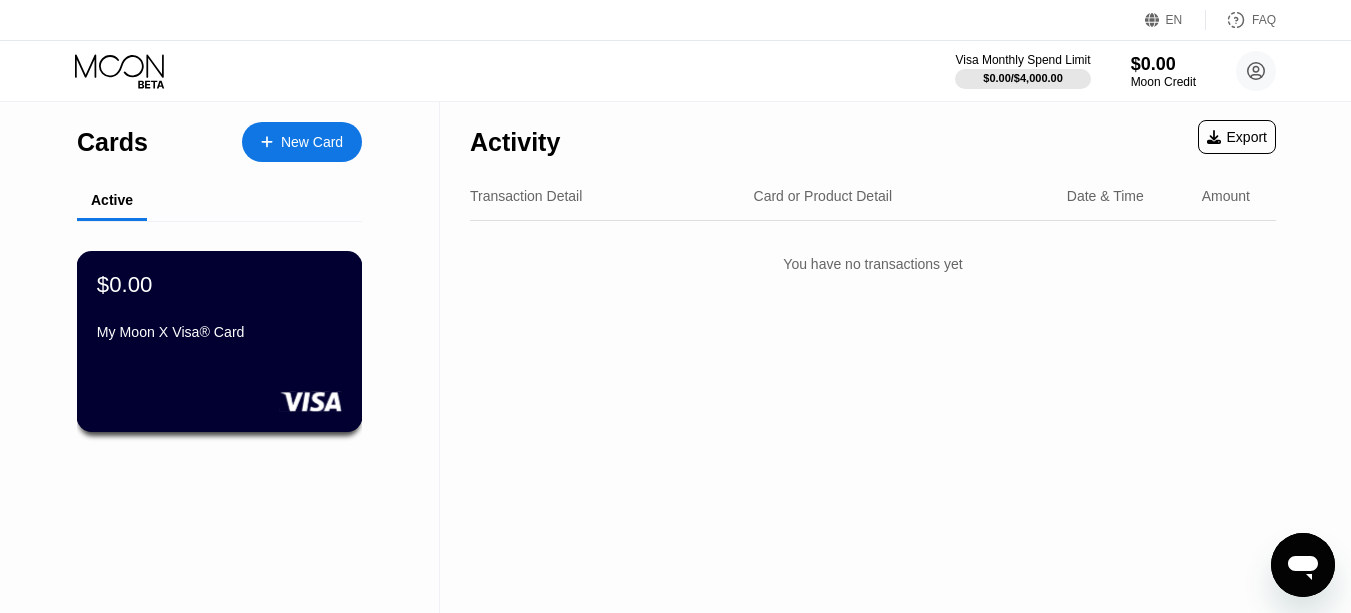 click on "$0.00 My Moon X Visa® Card" at bounding box center (219, 309) 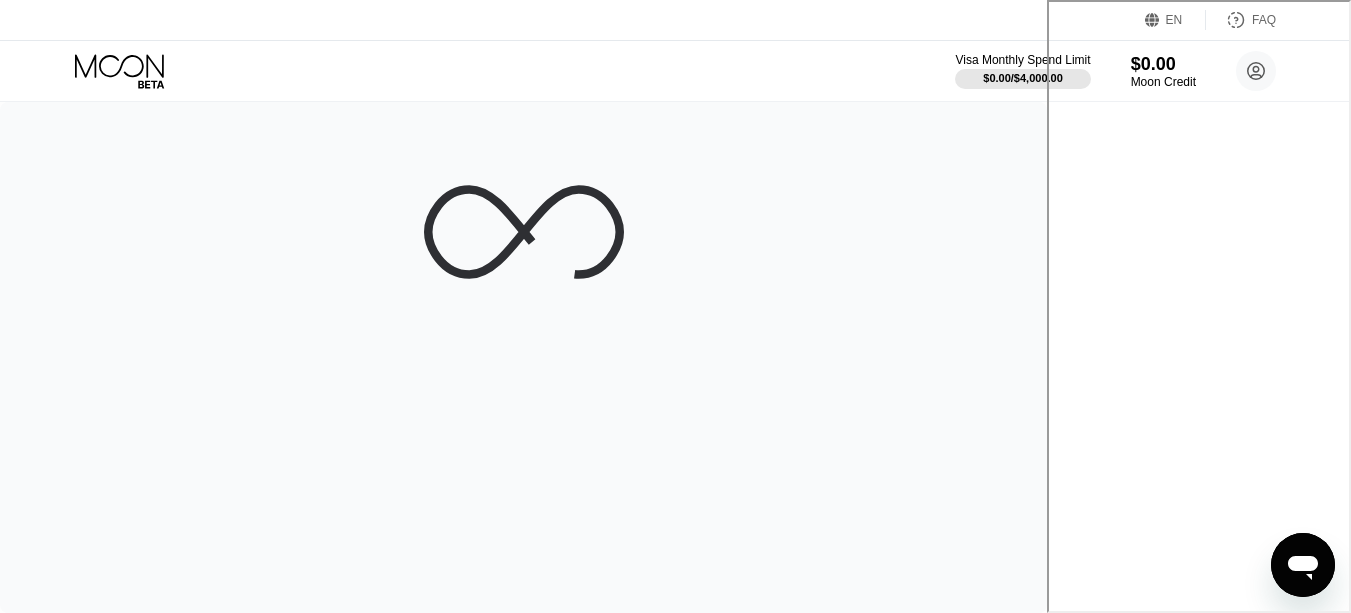 scroll, scrollTop: 0, scrollLeft: 0, axis: both 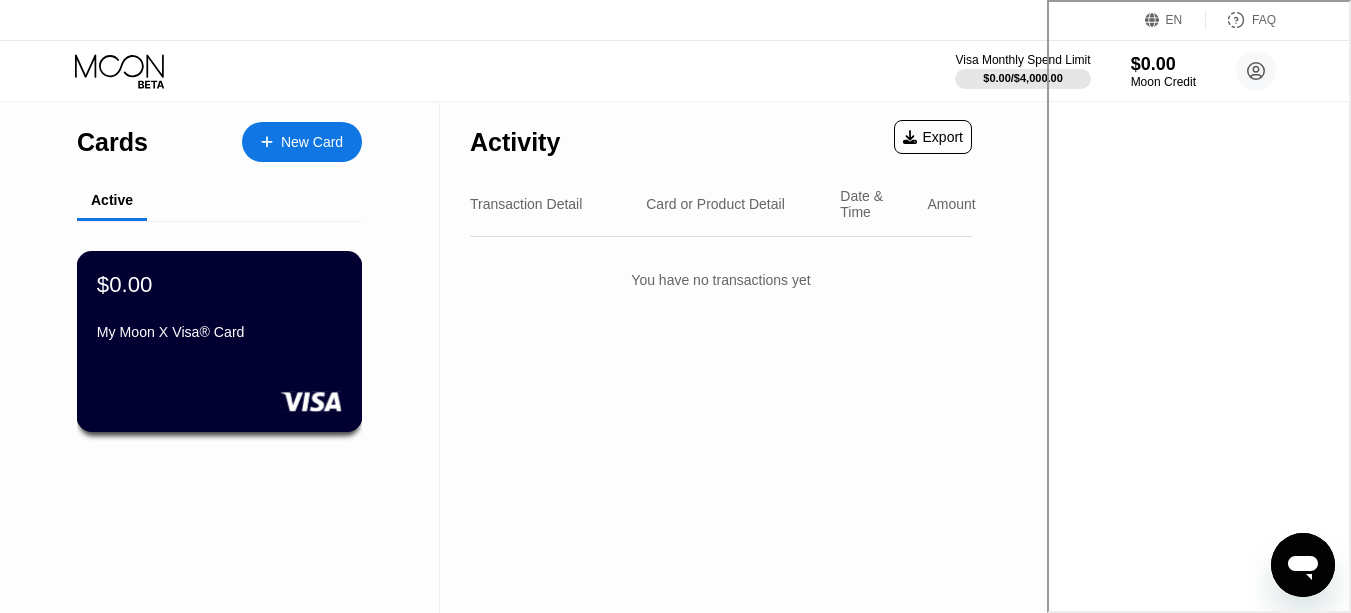 click on "$0.00 My Moon X Visa® Card" at bounding box center [220, 341] 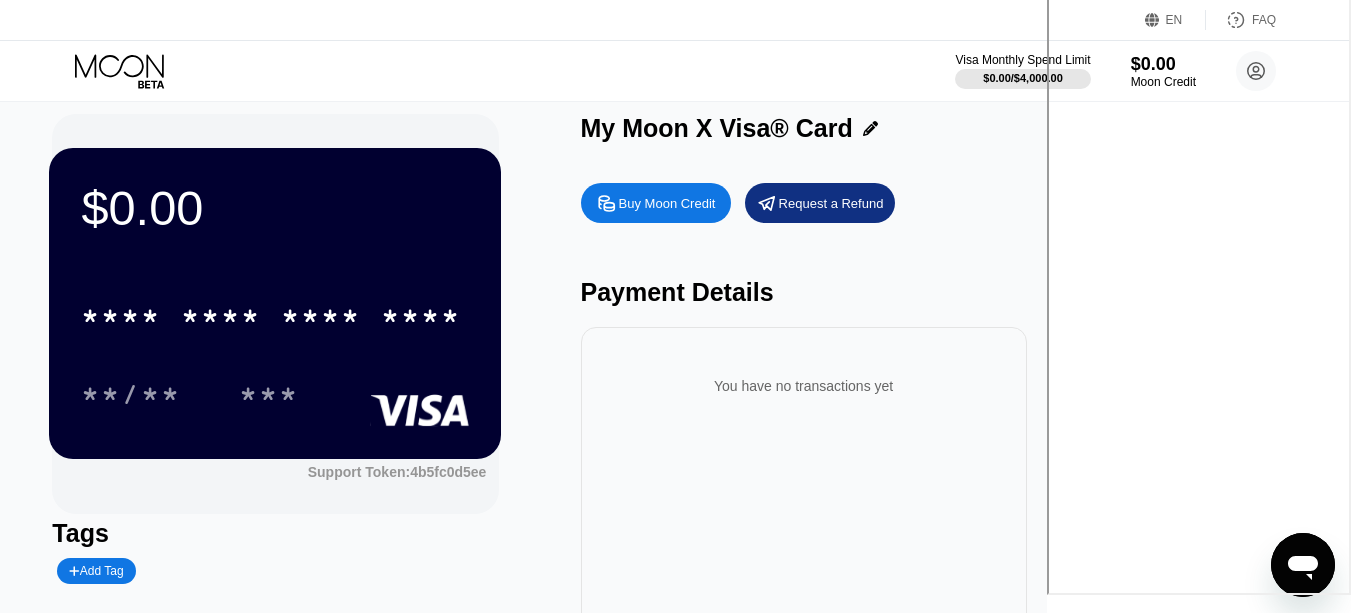 scroll, scrollTop: 447, scrollLeft: 0, axis: vertical 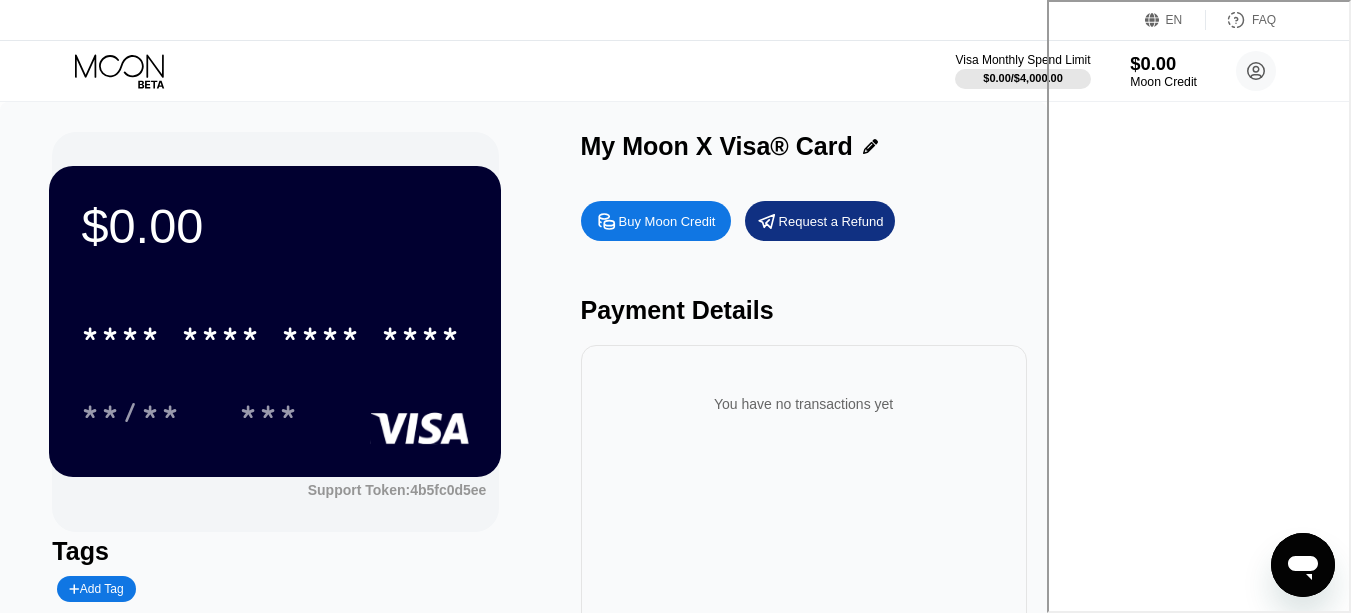 click on "$0.00" at bounding box center [1163, 63] 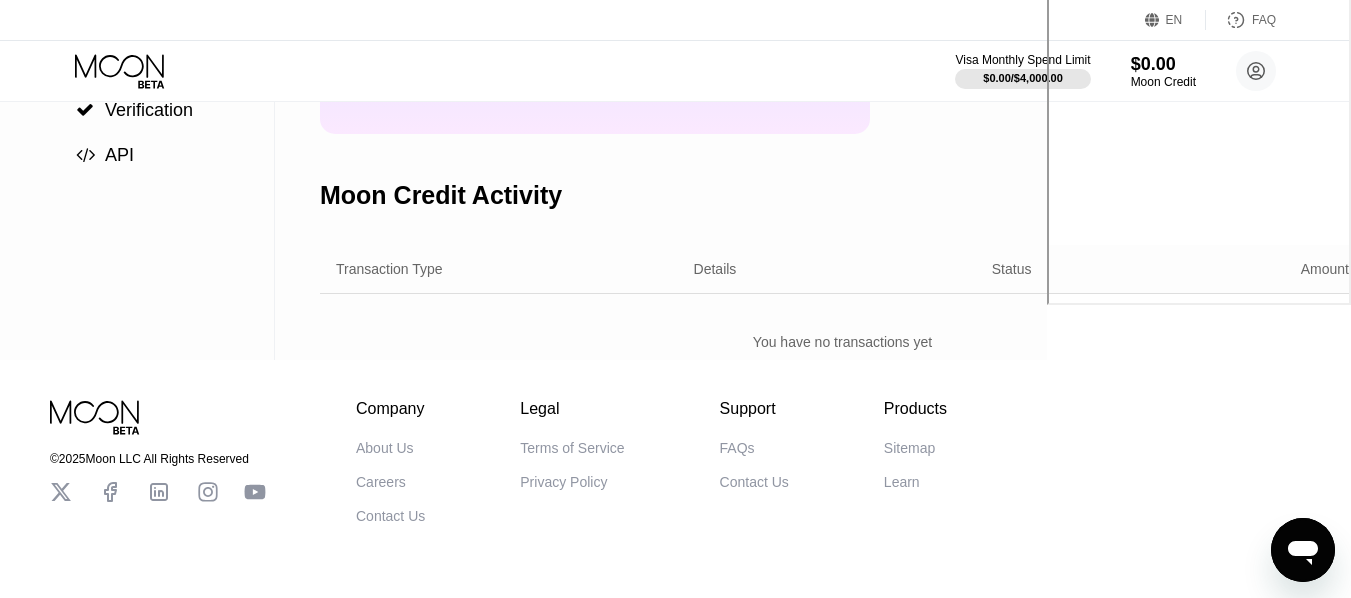 scroll, scrollTop: 4, scrollLeft: 0, axis: vertical 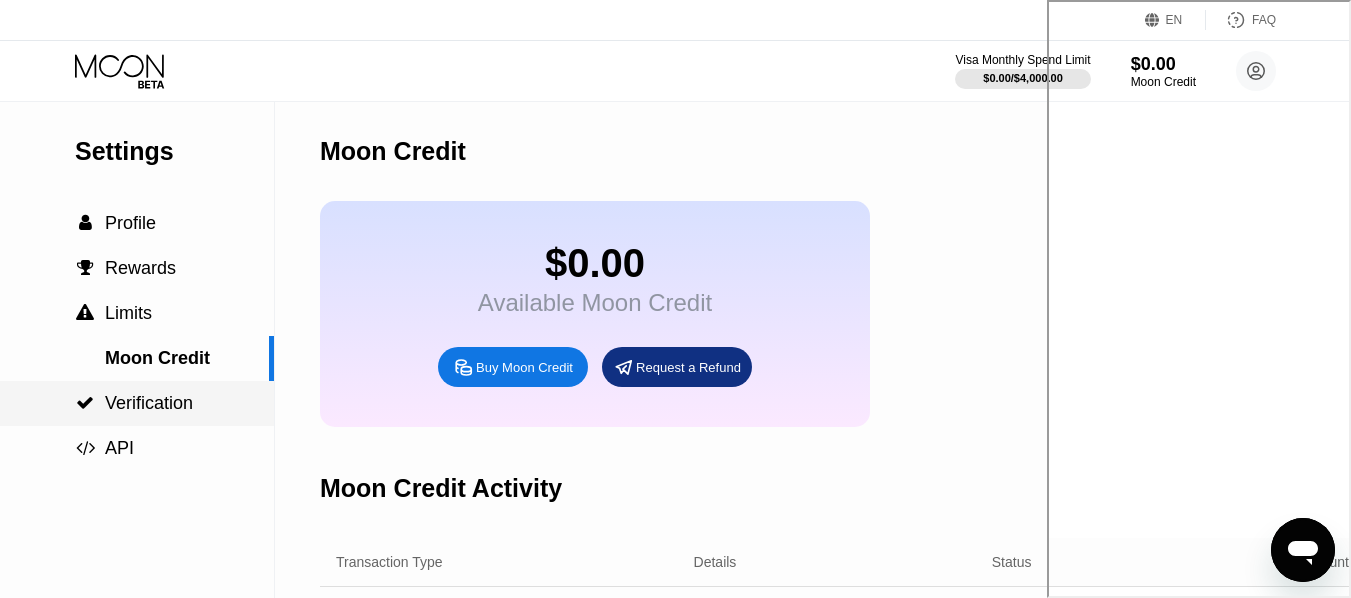 click on " Verification" at bounding box center [137, 403] 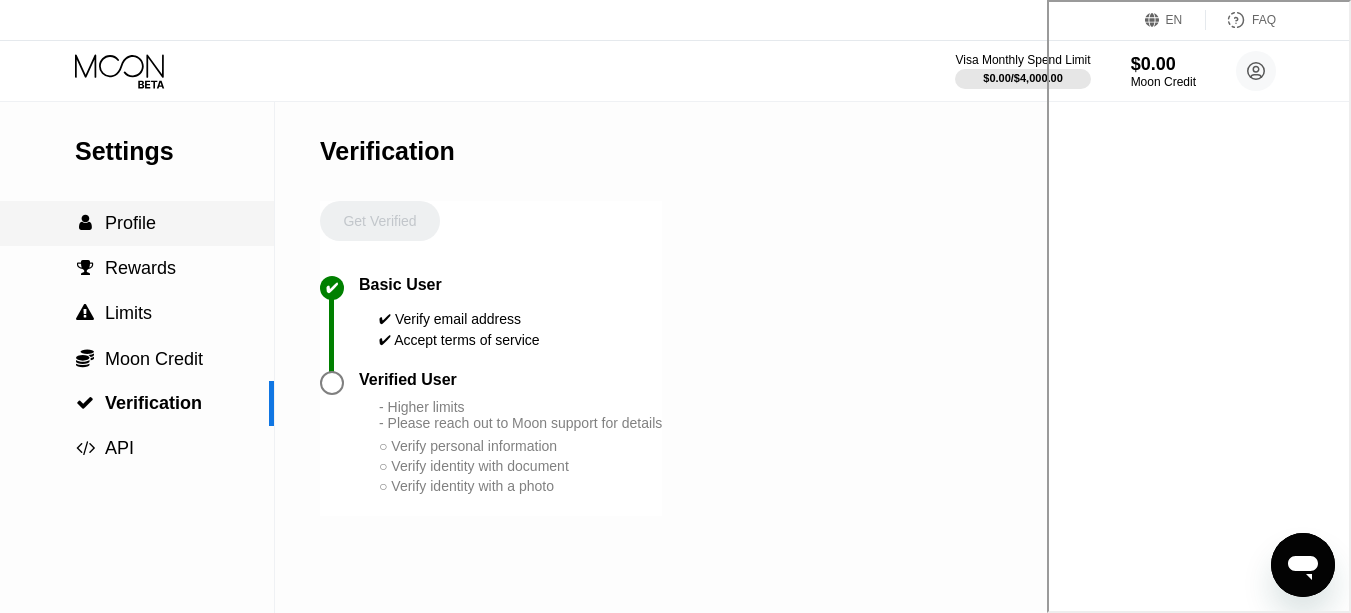 click on "Profile" at bounding box center (130, 223) 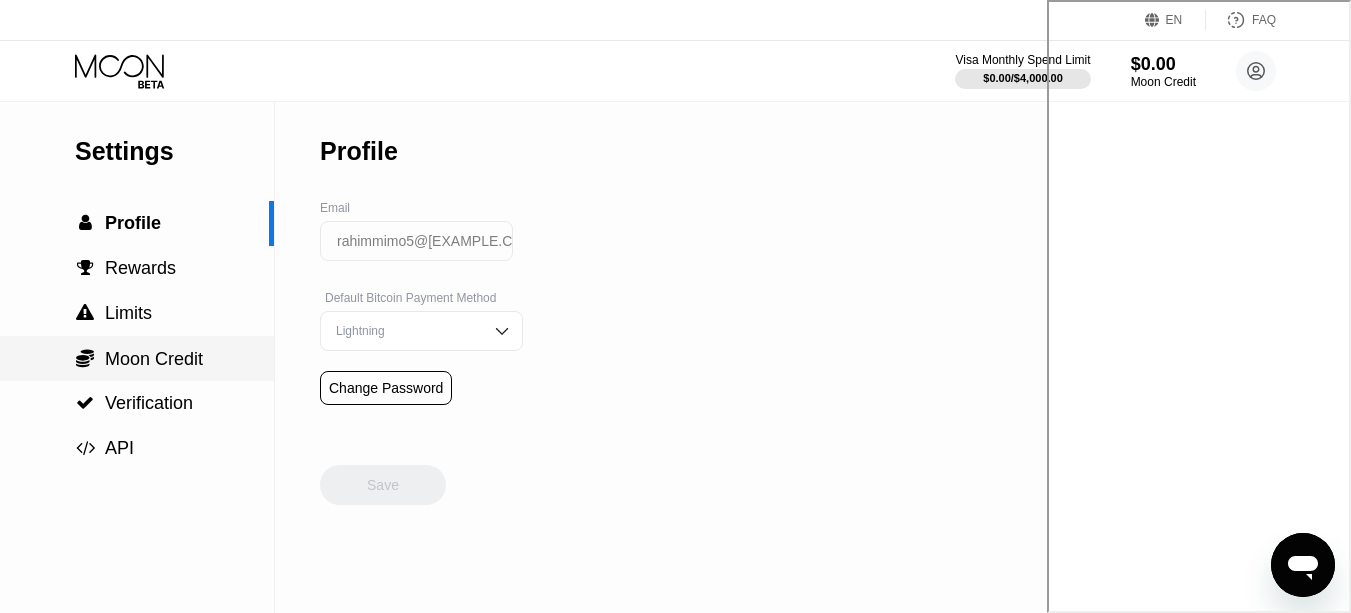 click on "Moon Credit" at bounding box center (154, 359) 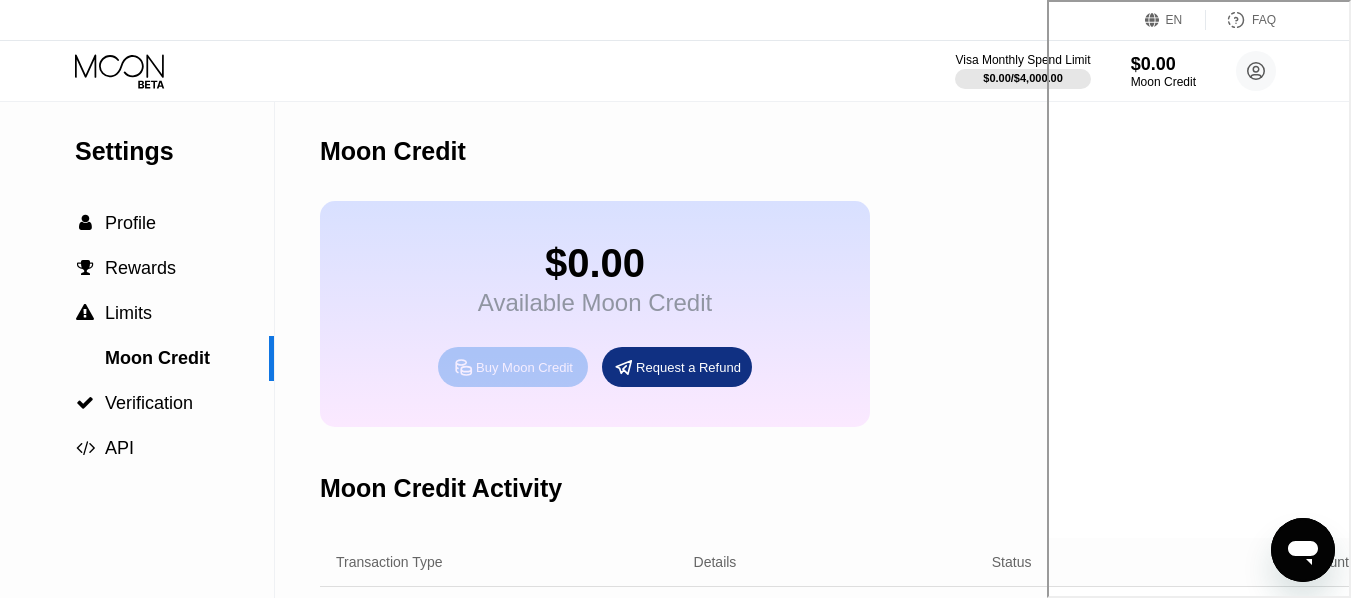 click on "Buy Moon Credit" at bounding box center (524, 367) 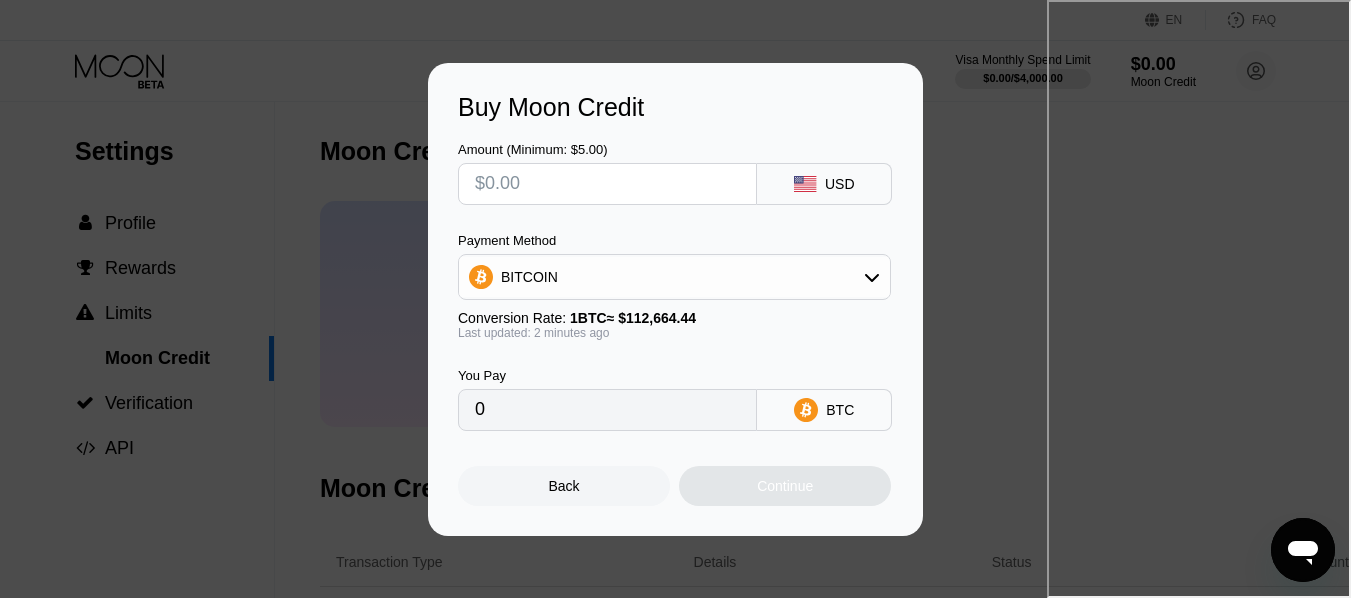 click on "BITCOIN" at bounding box center [674, 277] 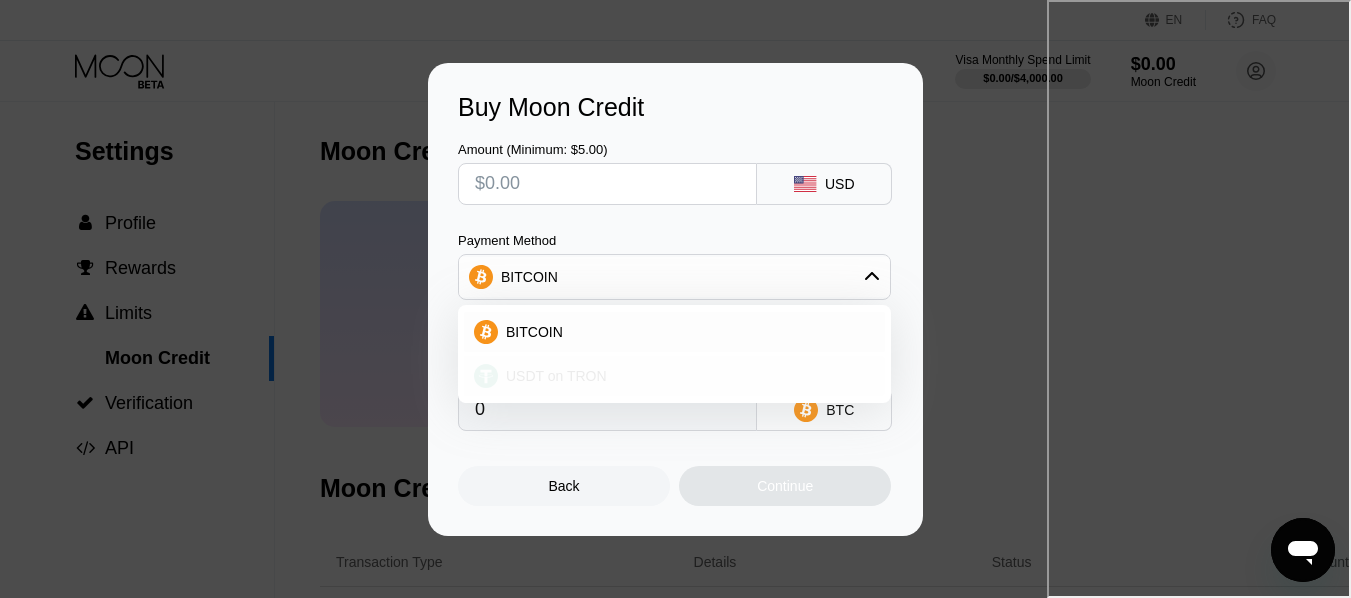 click on "USDT on TRON" at bounding box center [674, 376] 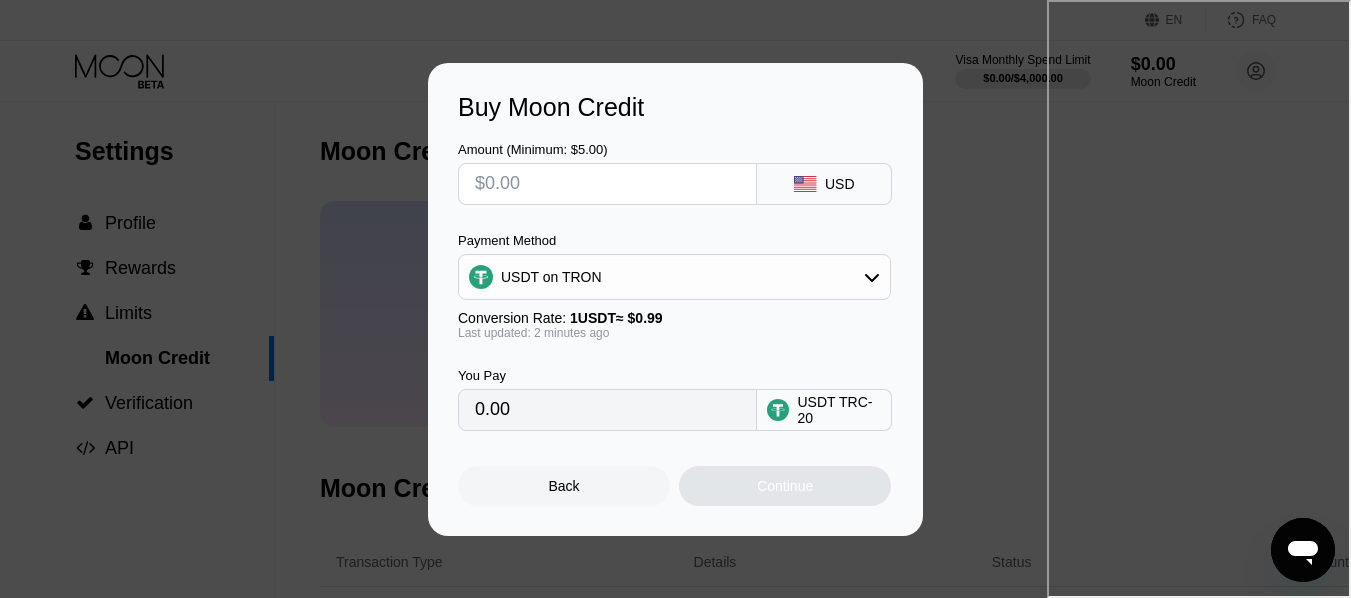 click at bounding box center (607, 184) 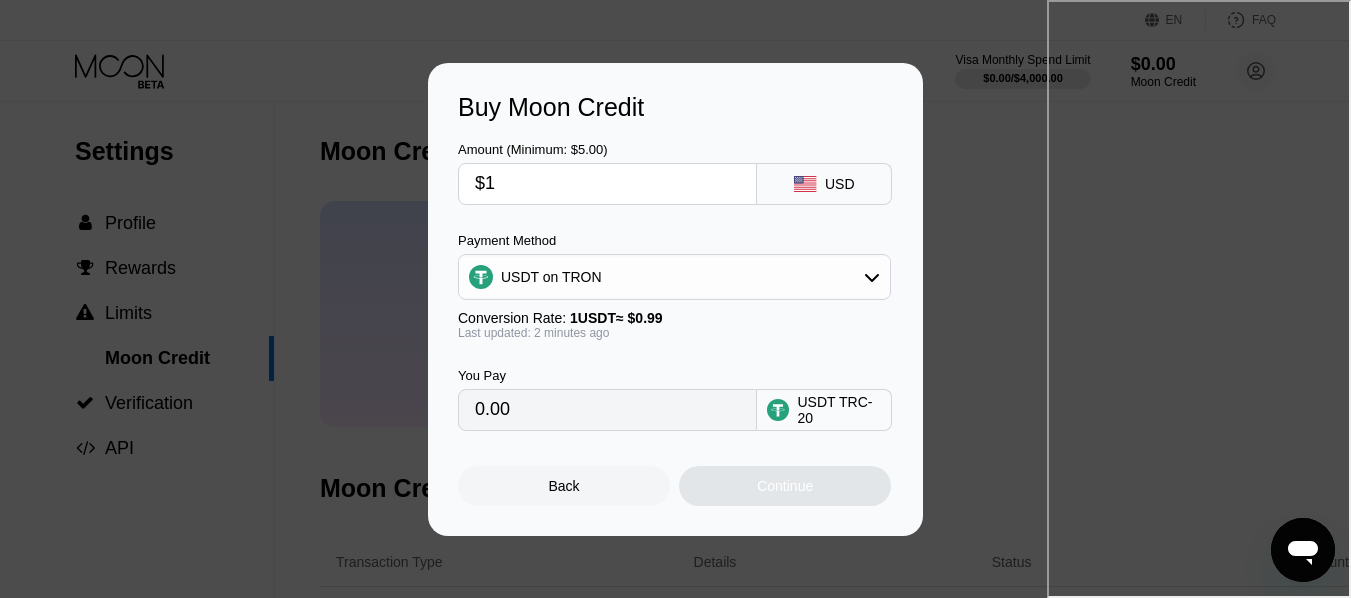 type on "$10" 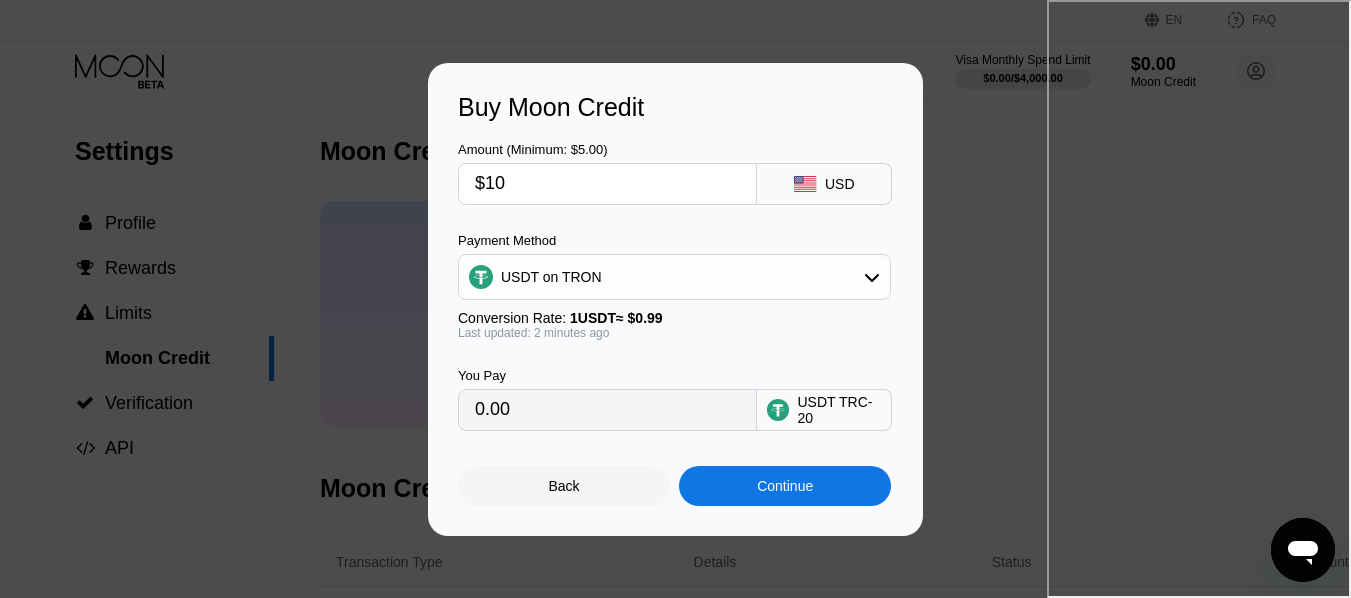 type on "10.10" 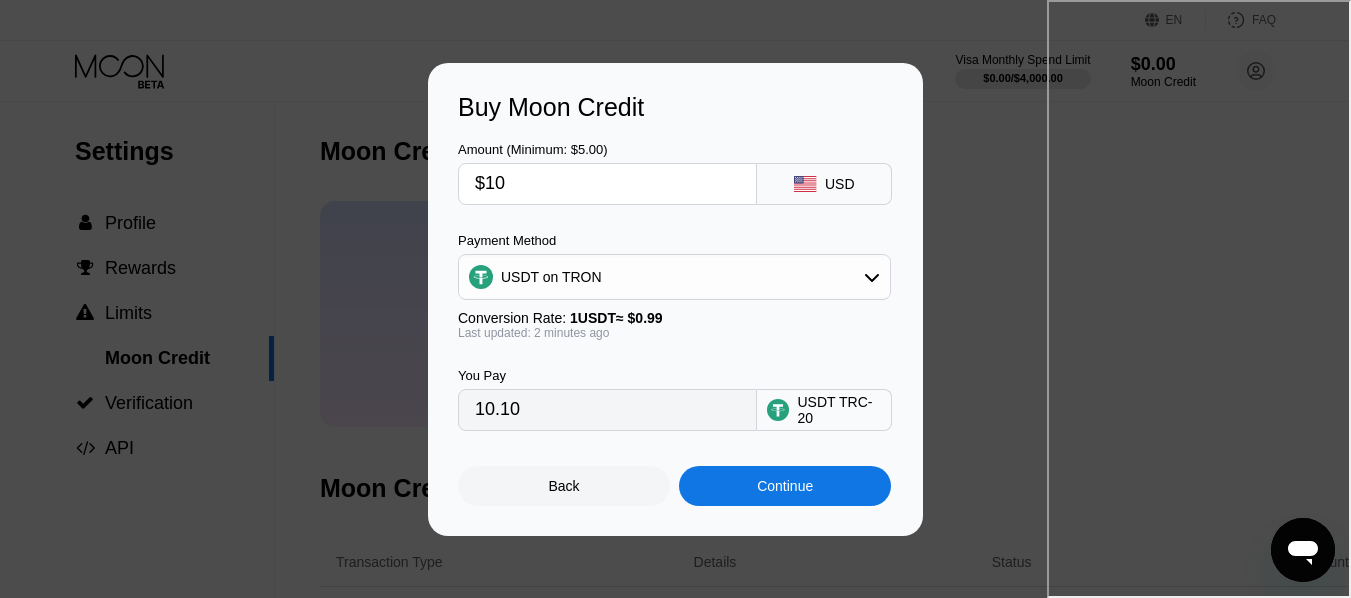type on "$10" 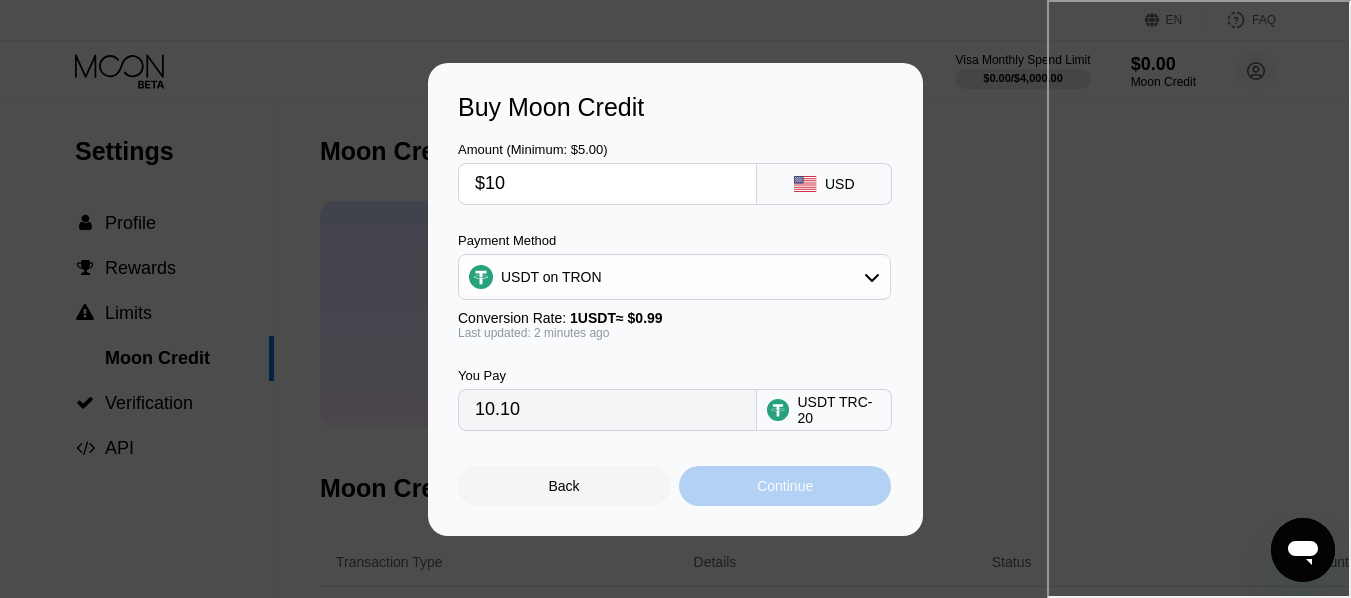 click on "Continue" at bounding box center (785, 486) 